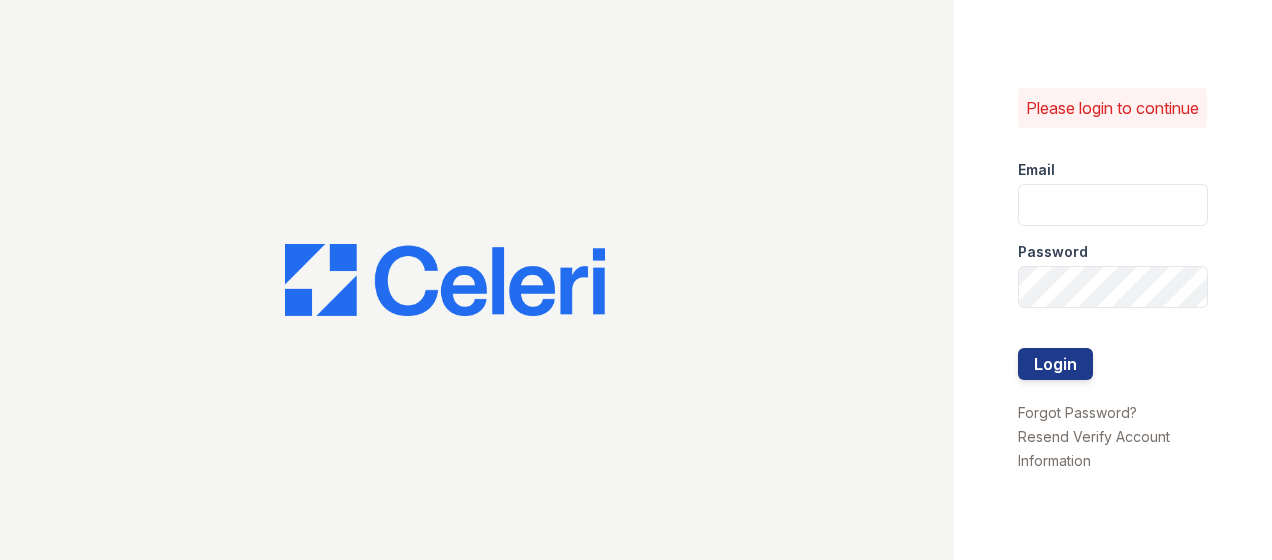 scroll, scrollTop: 0, scrollLeft: 0, axis: both 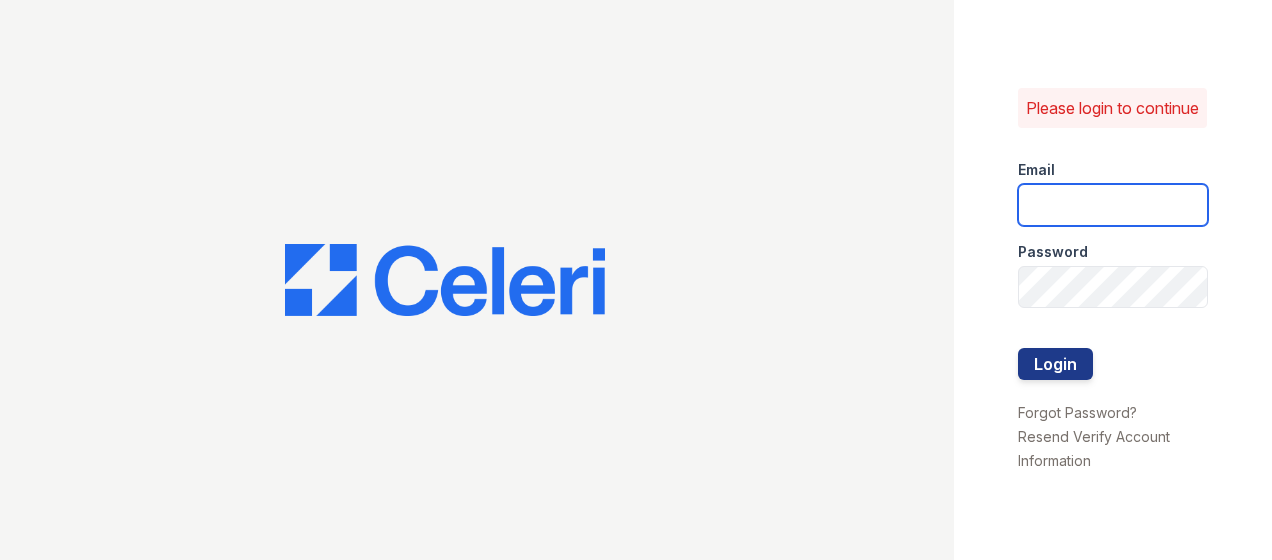 click at bounding box center (1113, 205) 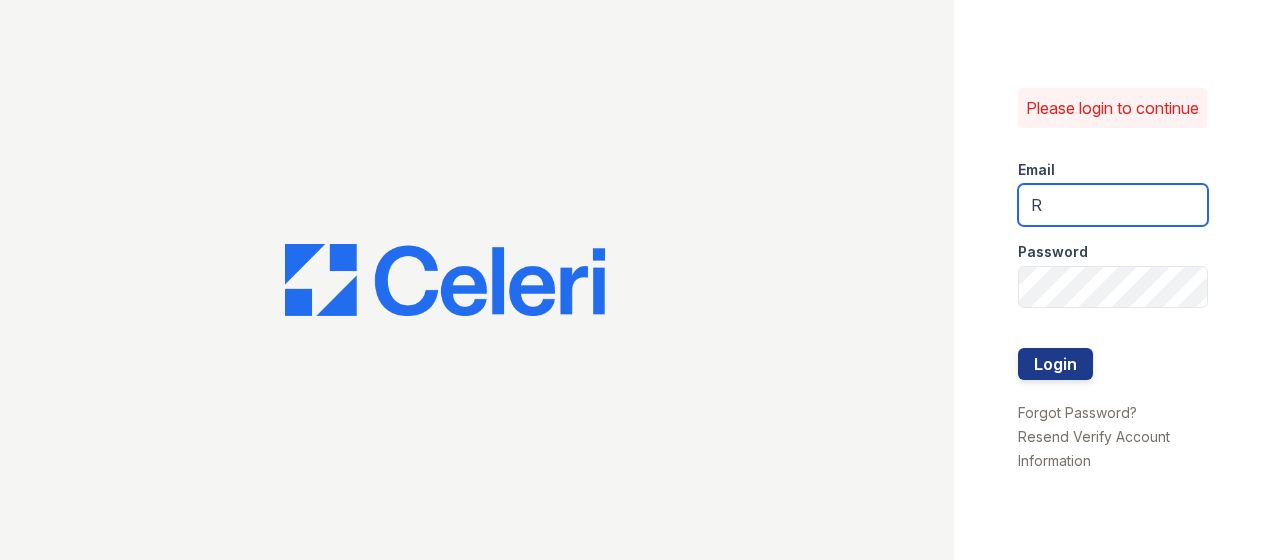 type on "[USERNAME]@example.com" 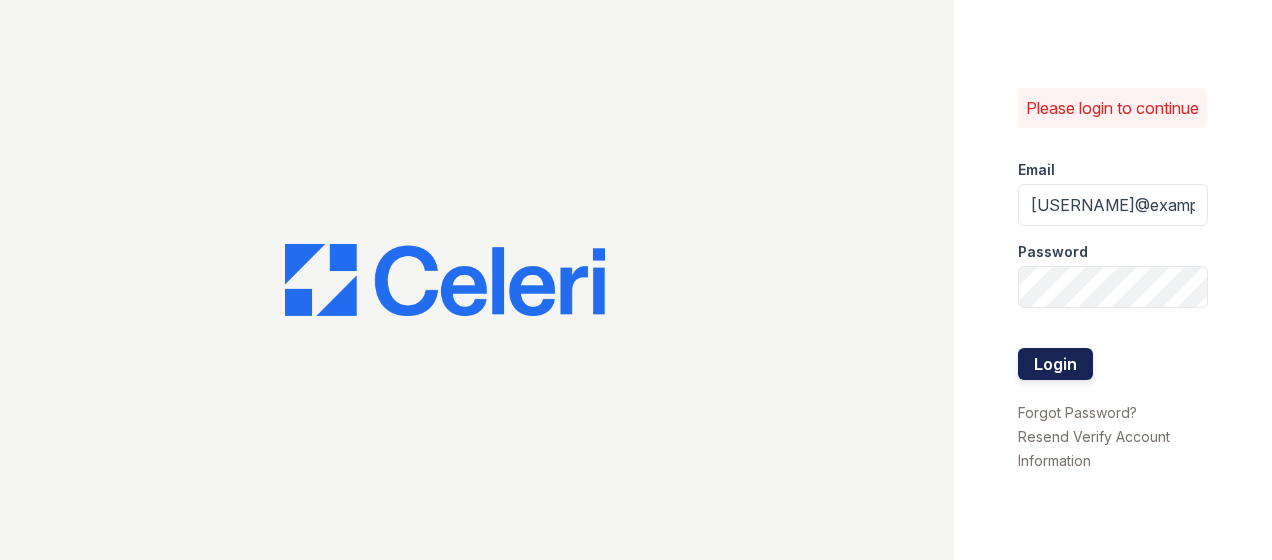 click on "Login" at bounding box center (1055, 364) 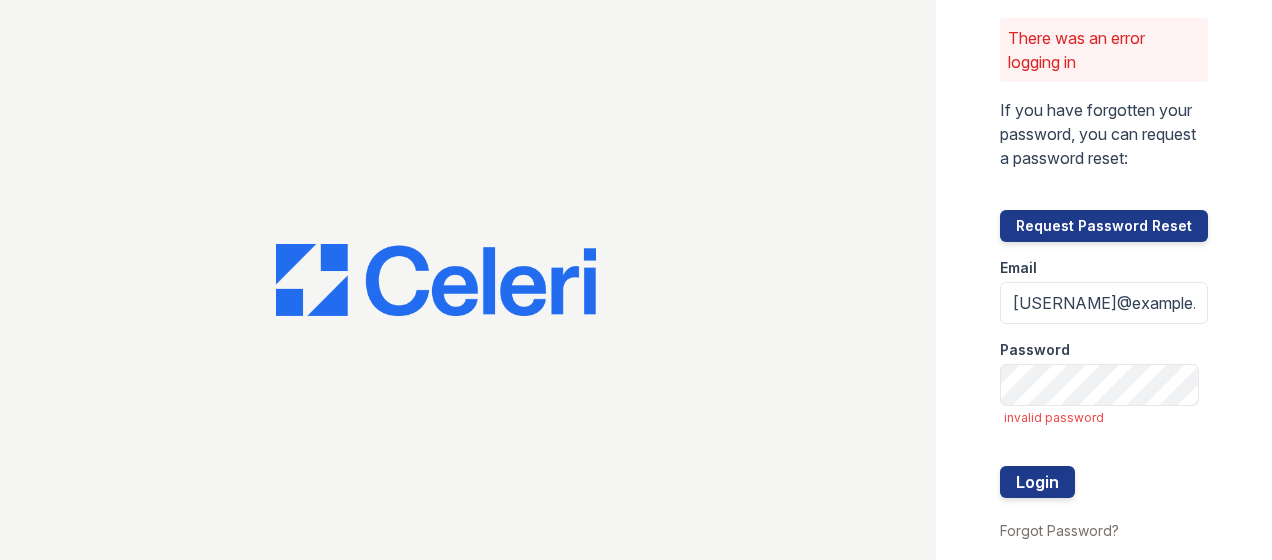 scroll, scrollTop: 0, scrollLeft: 0, axis: both 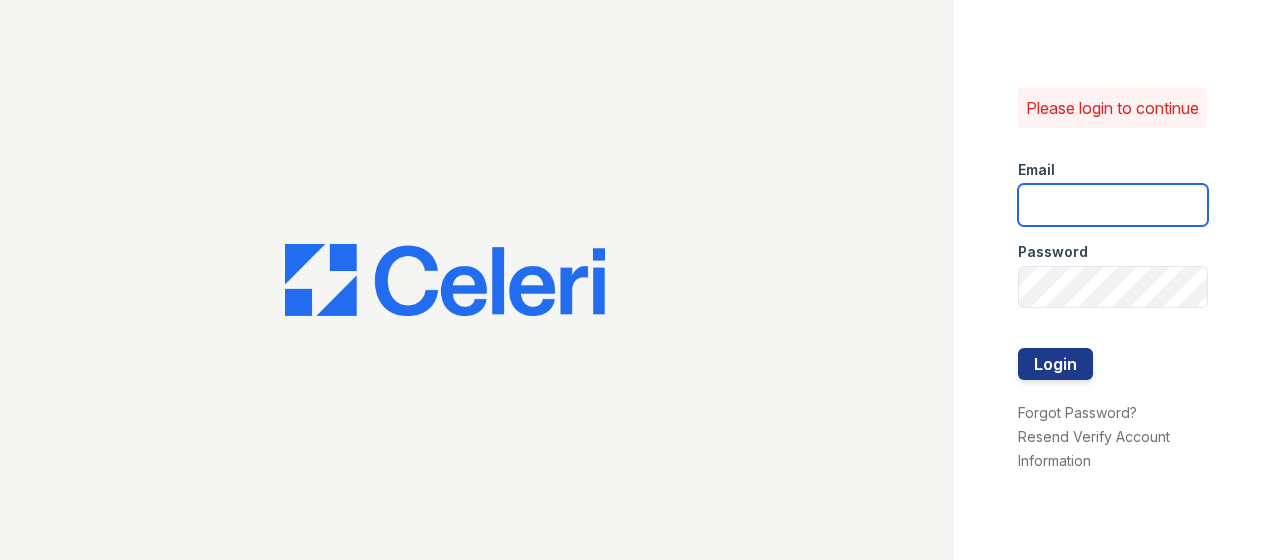 click at bounding box center [1113, 205] 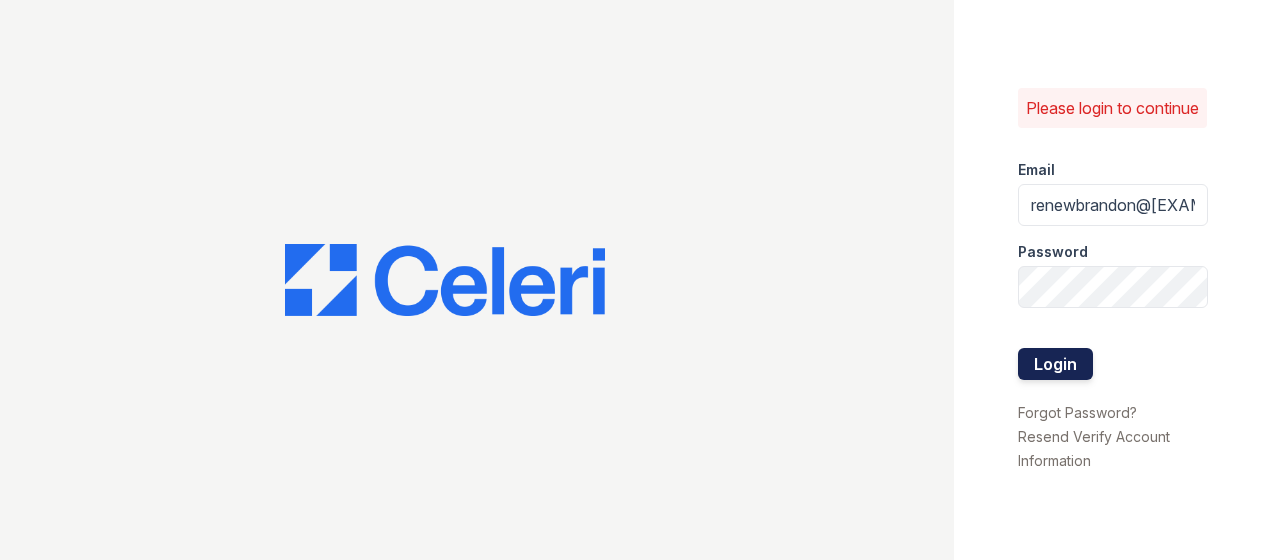 click on "Login" at bounding box center (1055, 364) 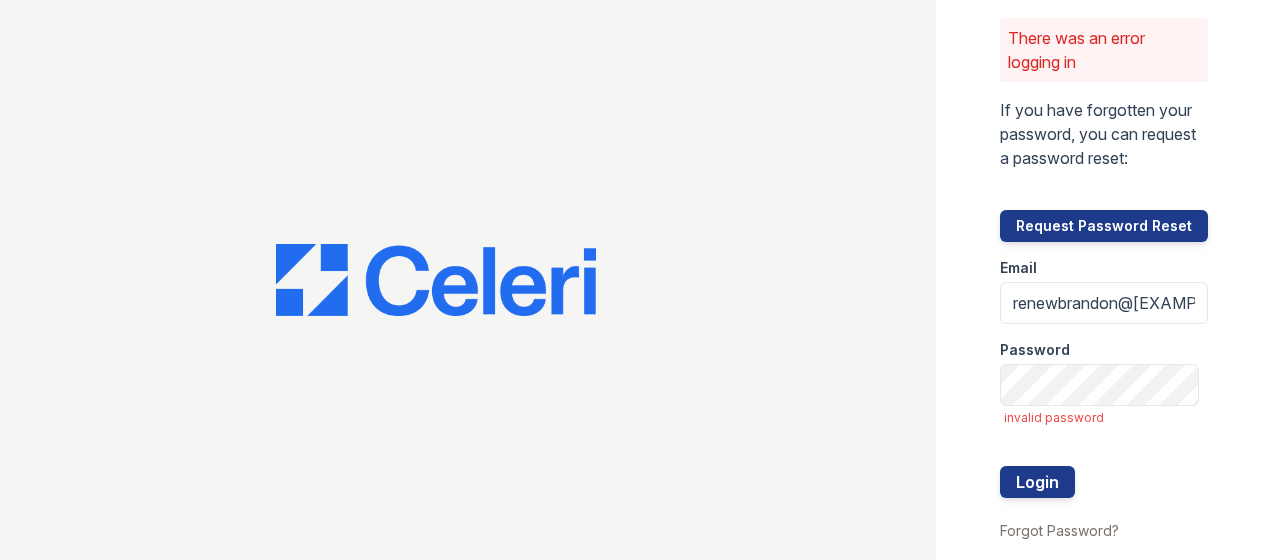 scroll, scrollTop: 0, scrollLeft: 0, axis: both 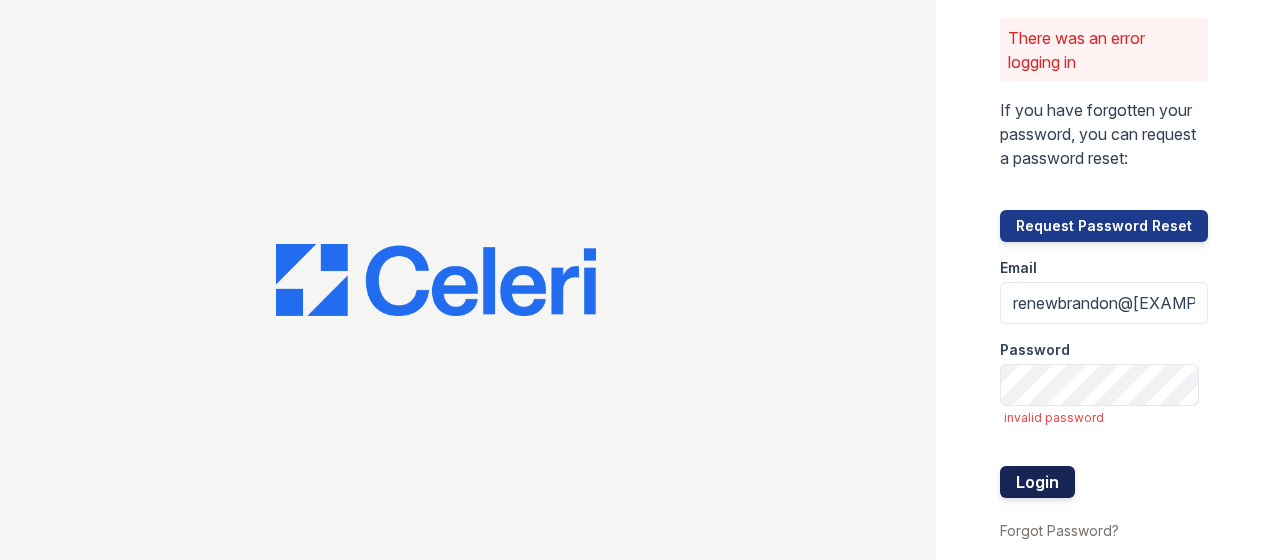 click on "Login" at bounding box center (1037, 482) 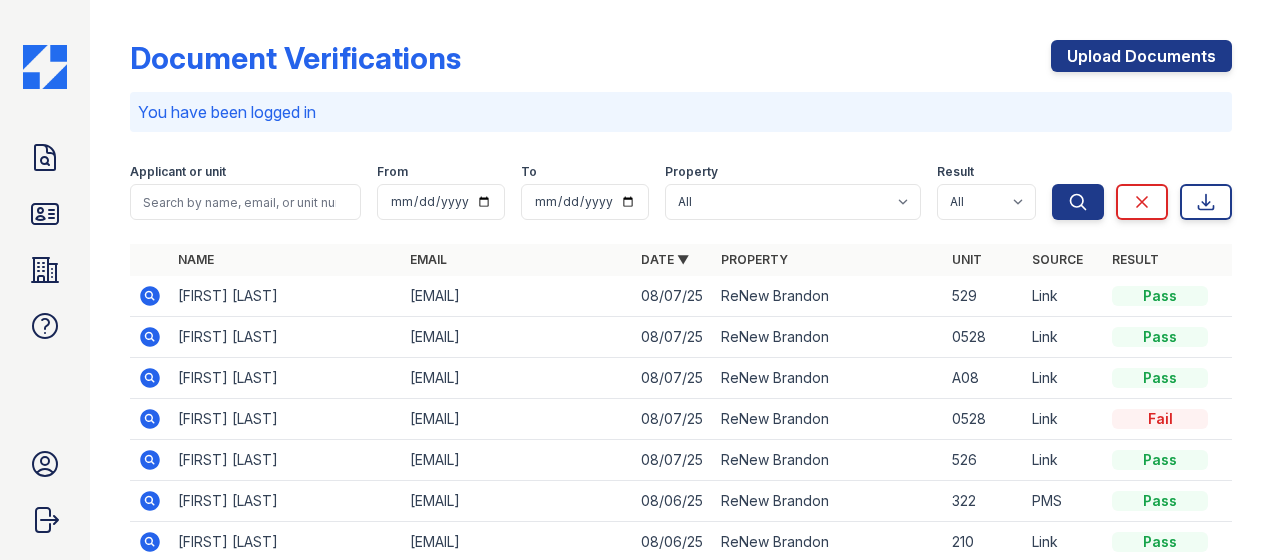 scroll, scrollTop: 0, scrollLeft: 0, axis: both 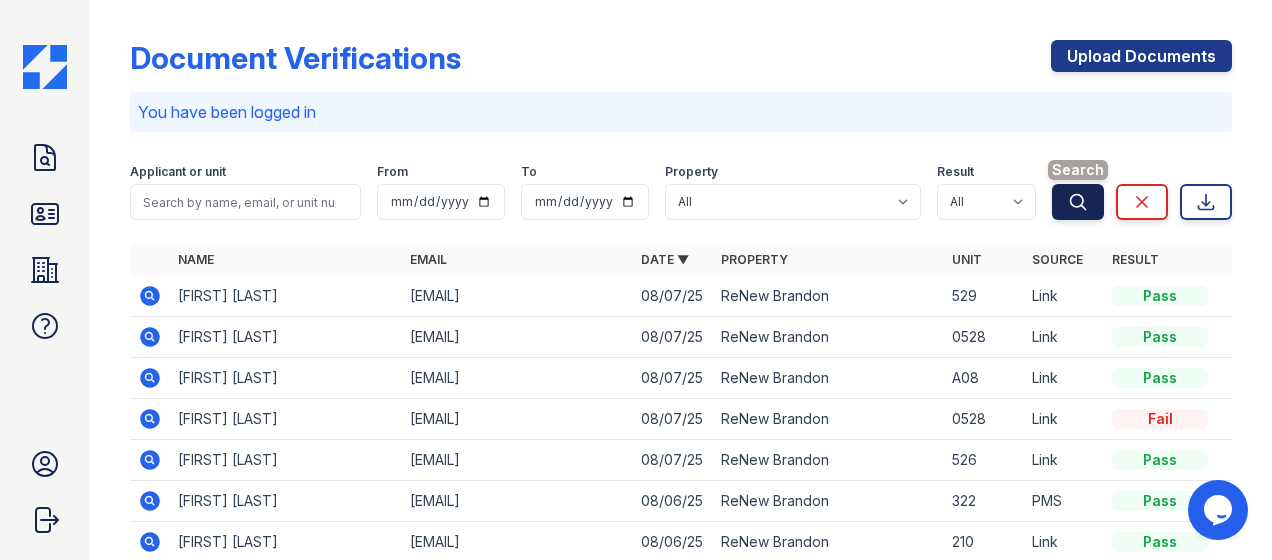 click 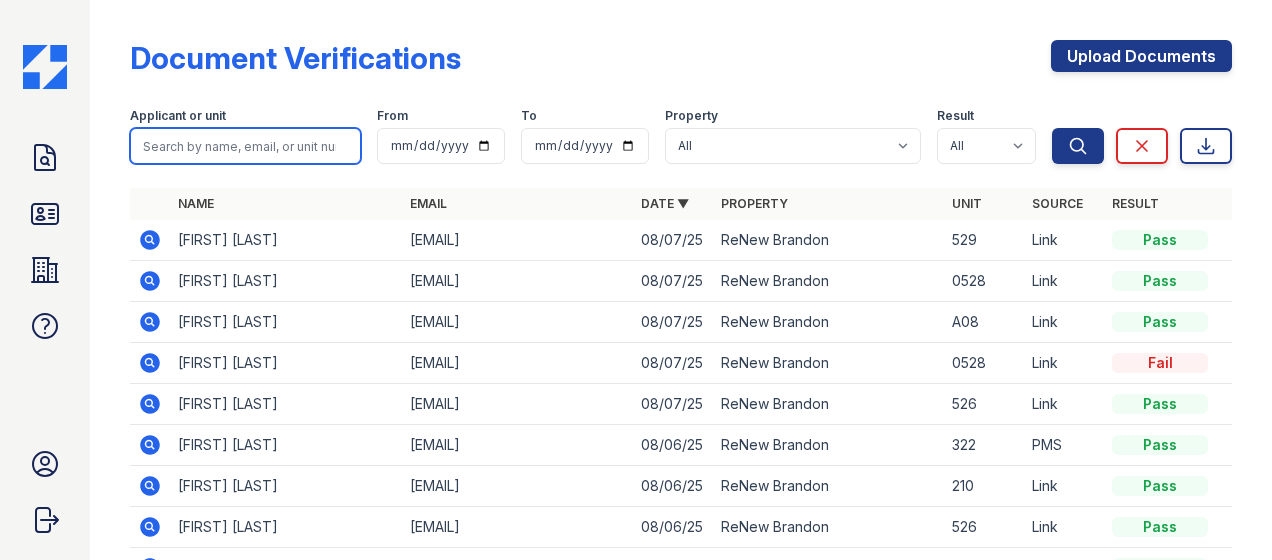 click at bounding box center [245, 146] 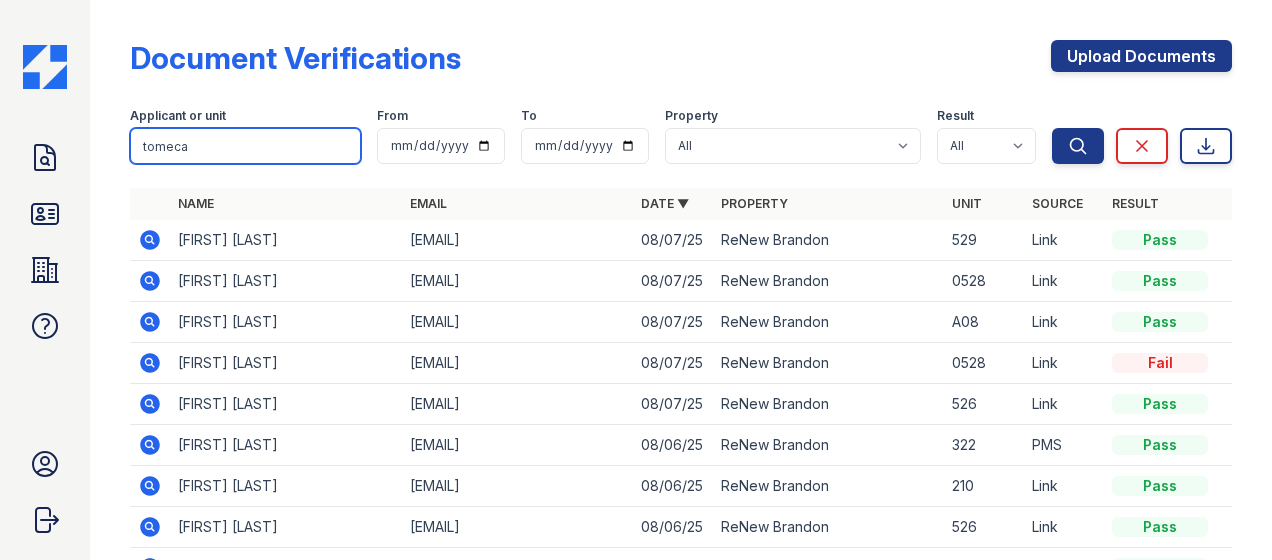 type on "tomeca" 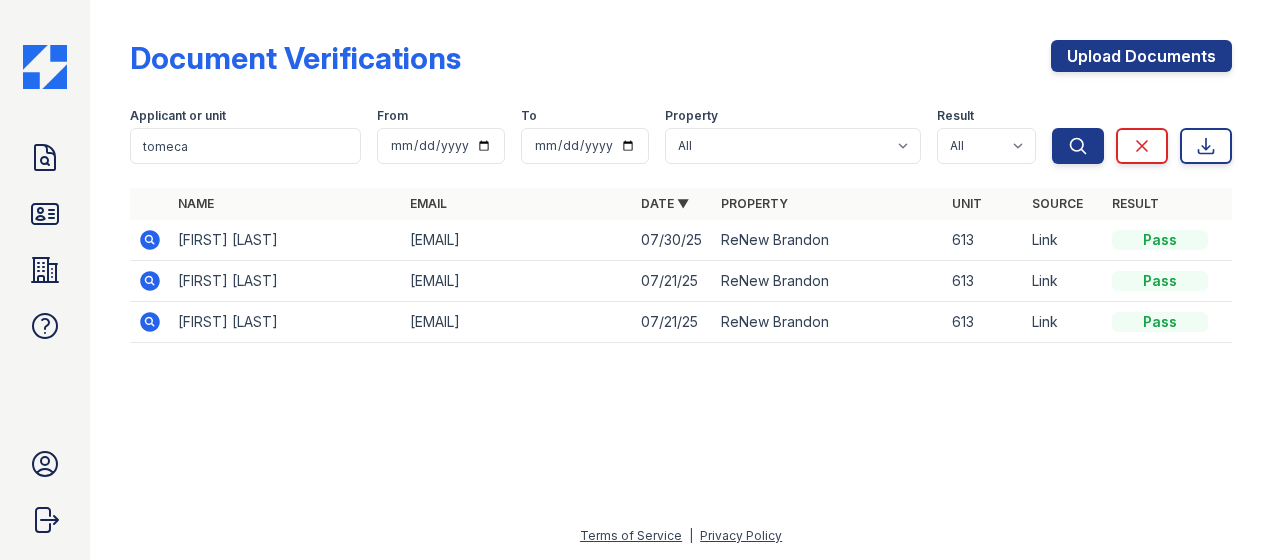 click at bounding box center [150, 322] 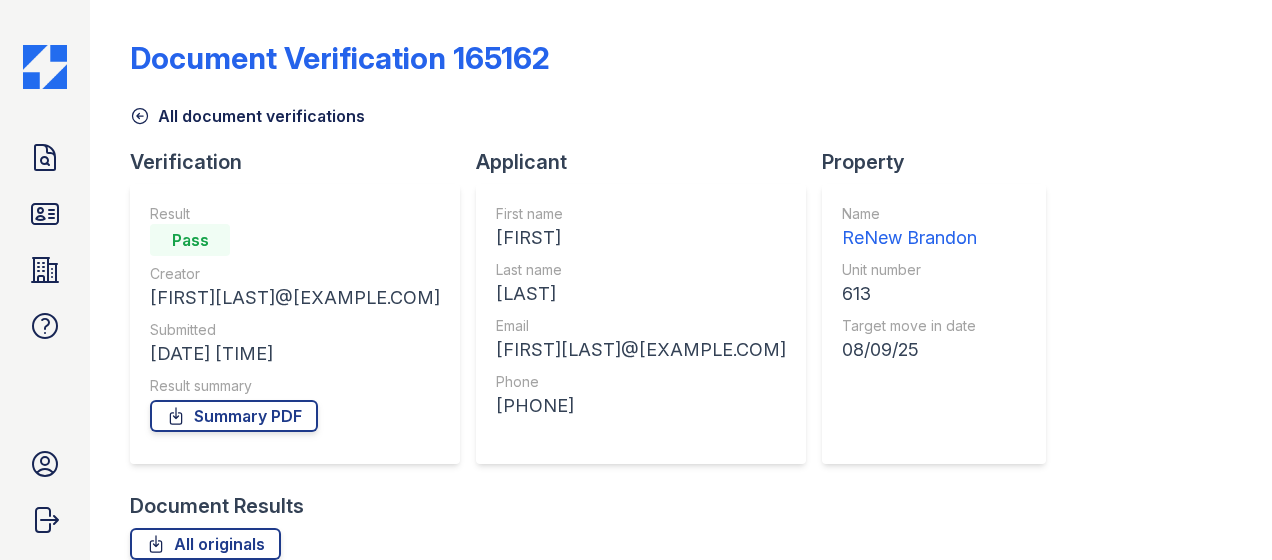 scroll, scrollTop: 0, scrollLeft: 0, axis: both 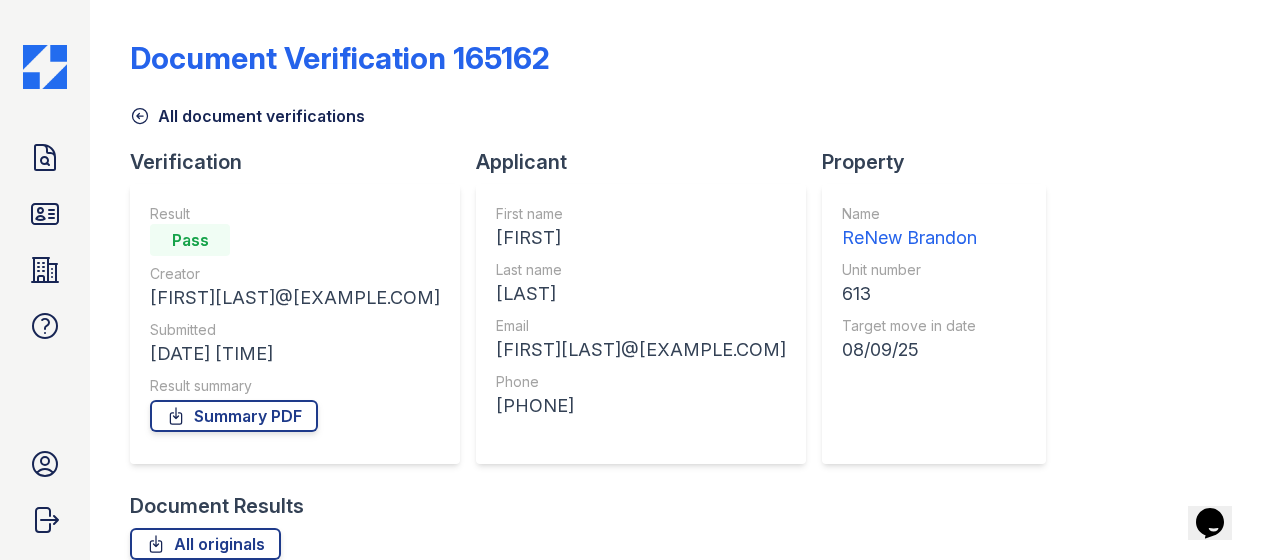 click 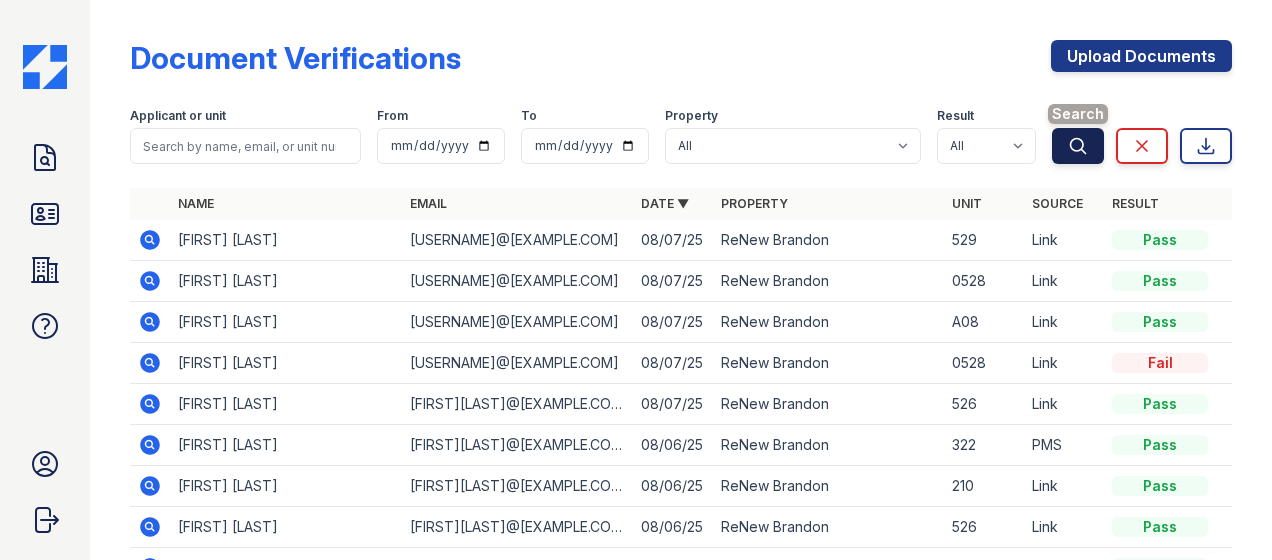 click on "Search" at bounding box center [1078, 146] 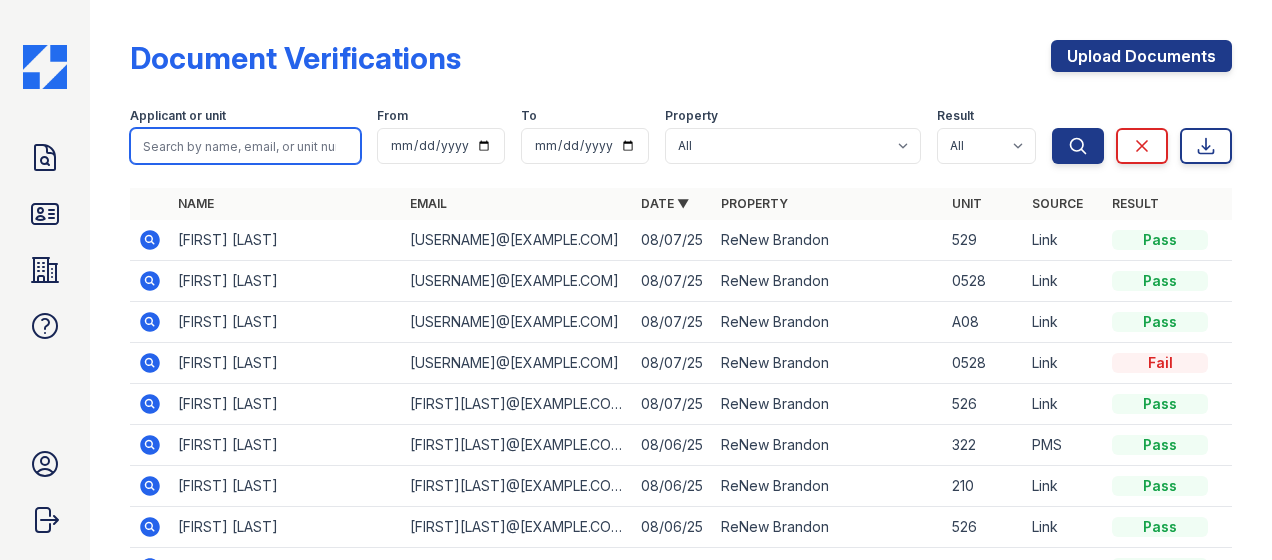 click at bounding box center (245, 146) 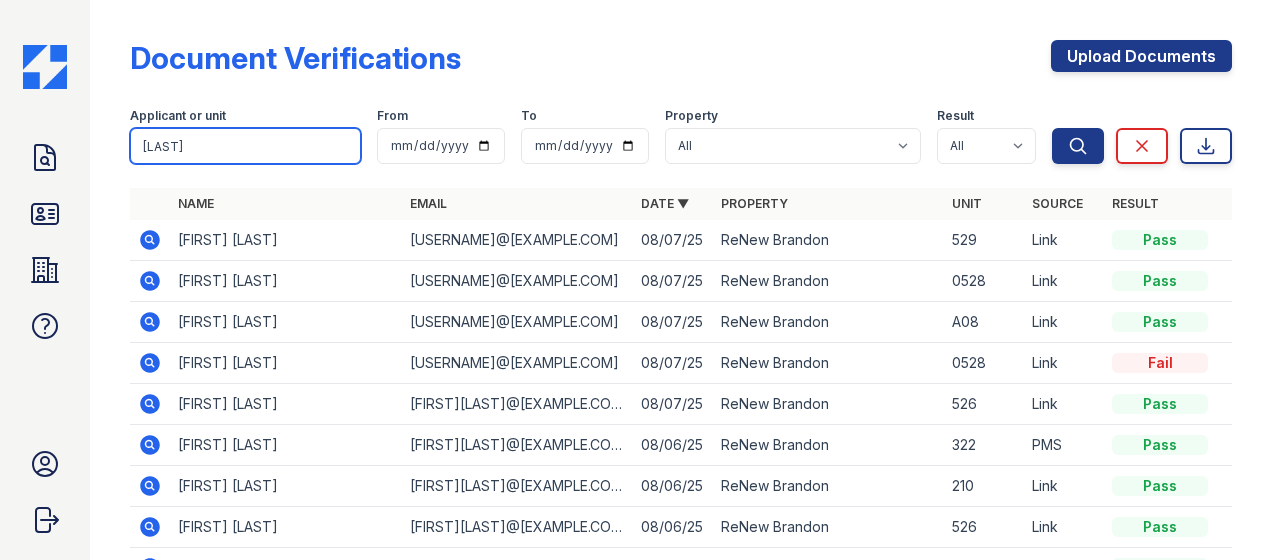 type on "sutton" 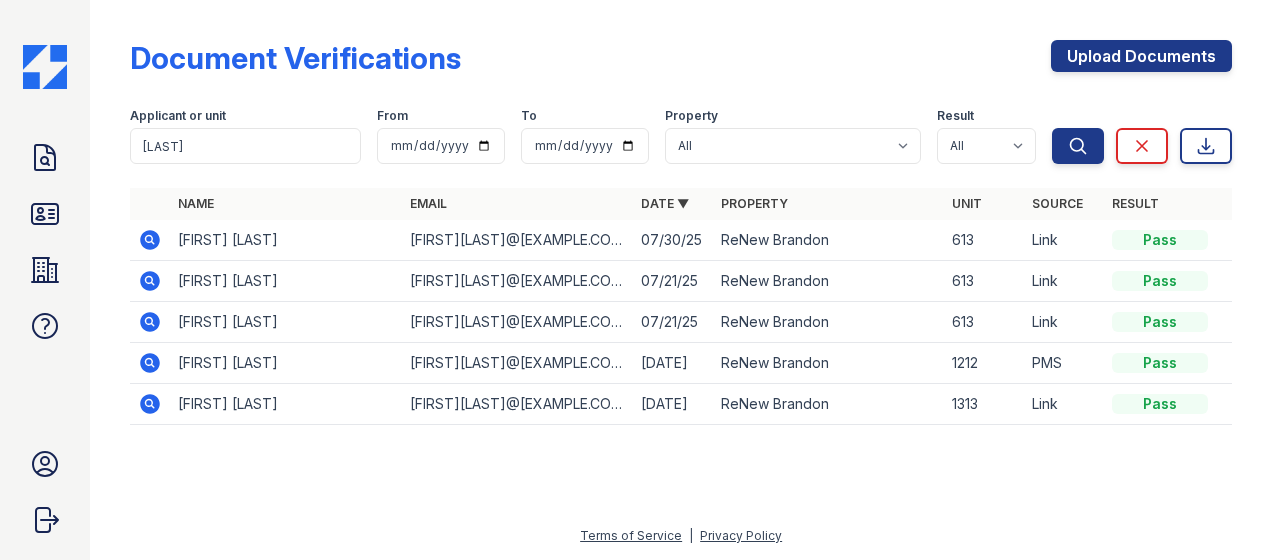 click 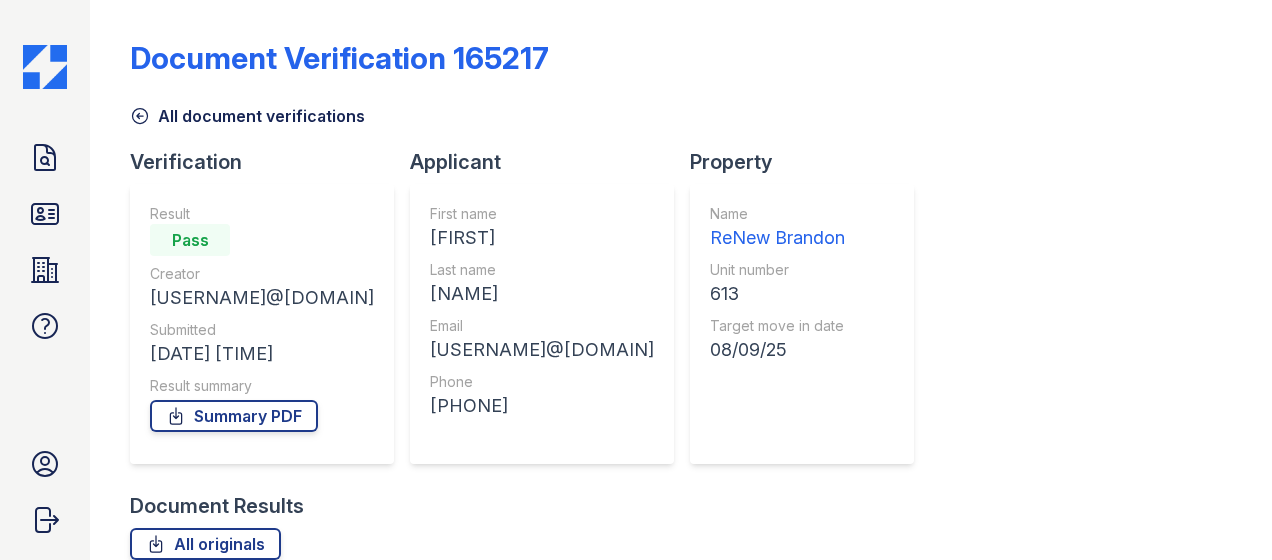 scroll, scrollTop: 0, scrollLeft: 0, axis: both 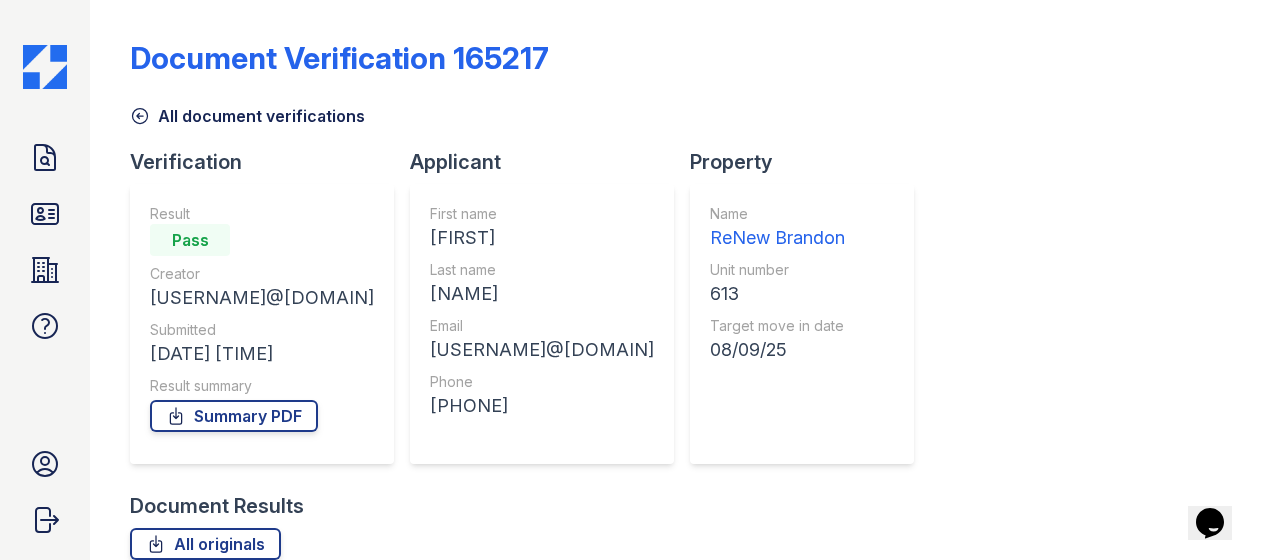 click 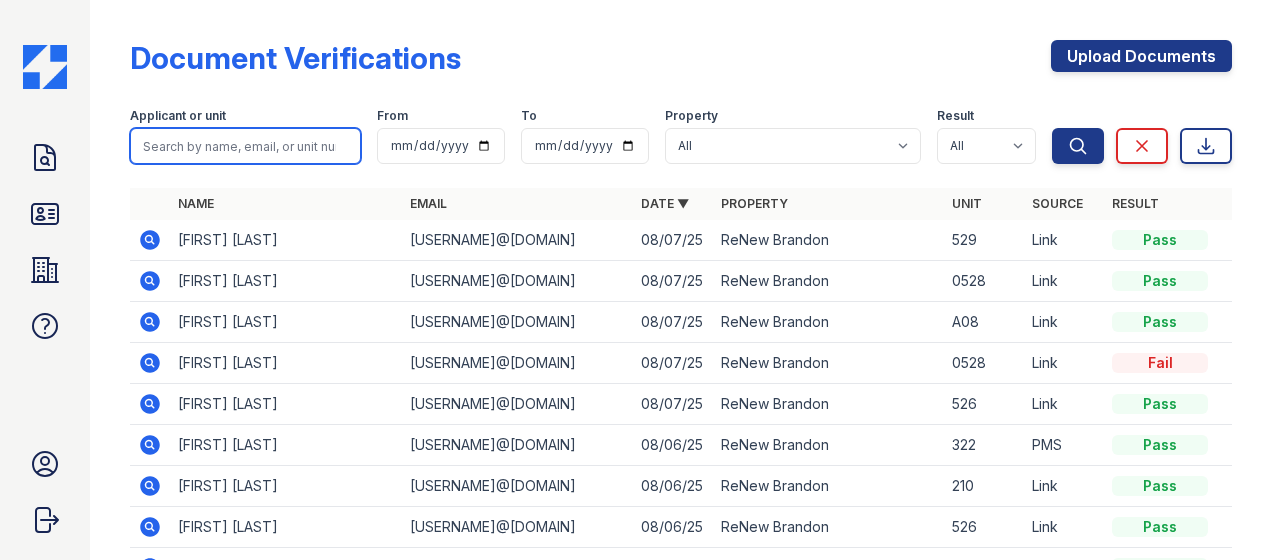 click at bounding box center (245, 146) 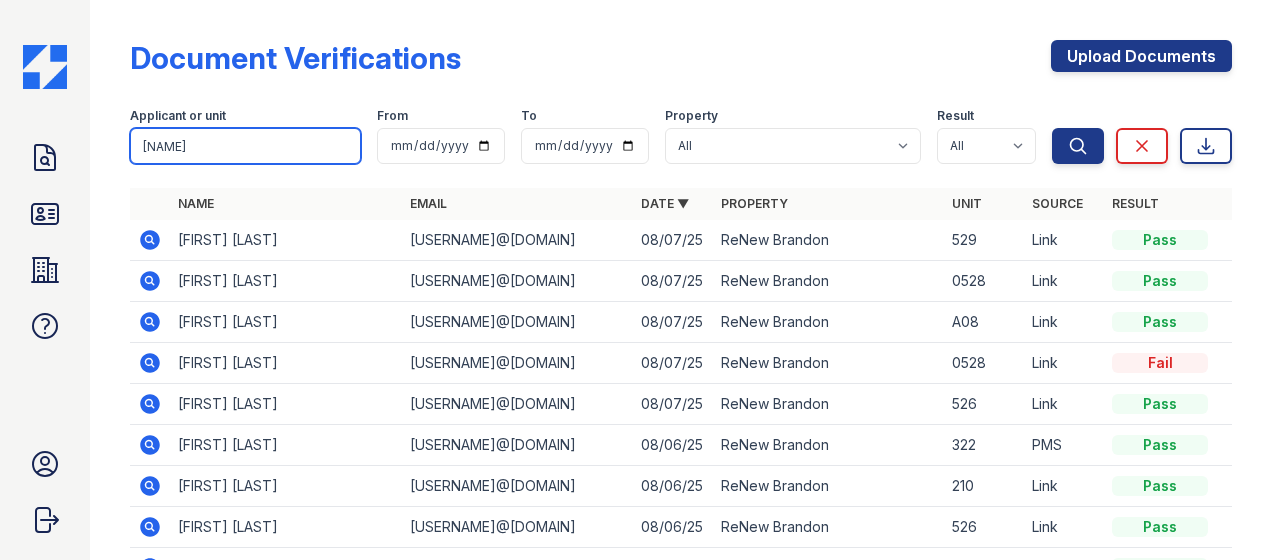 type on "sutton" 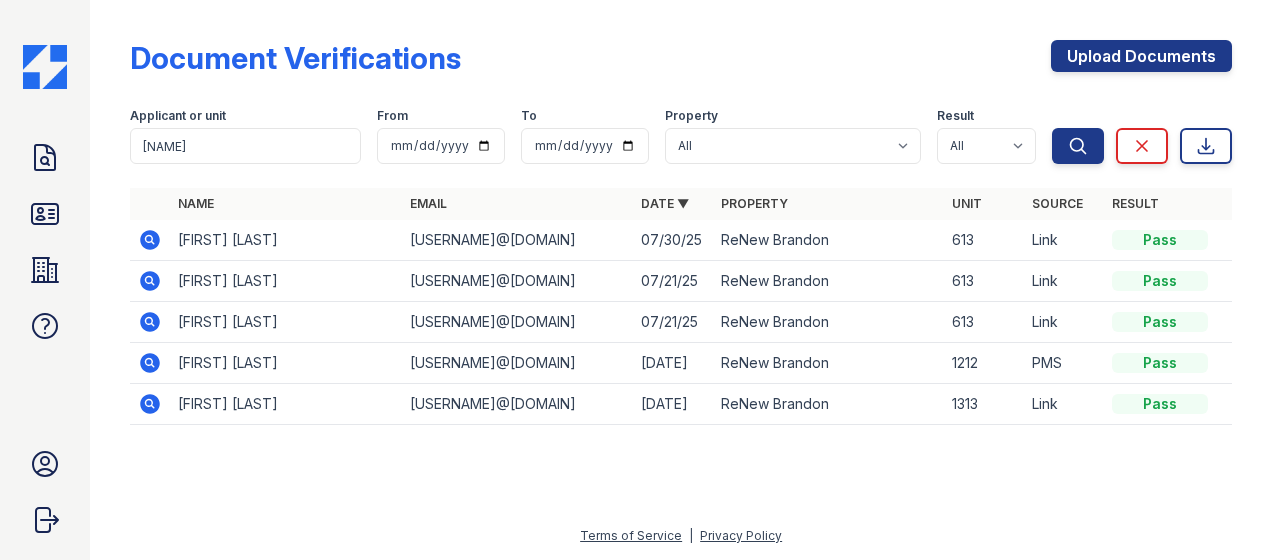 click 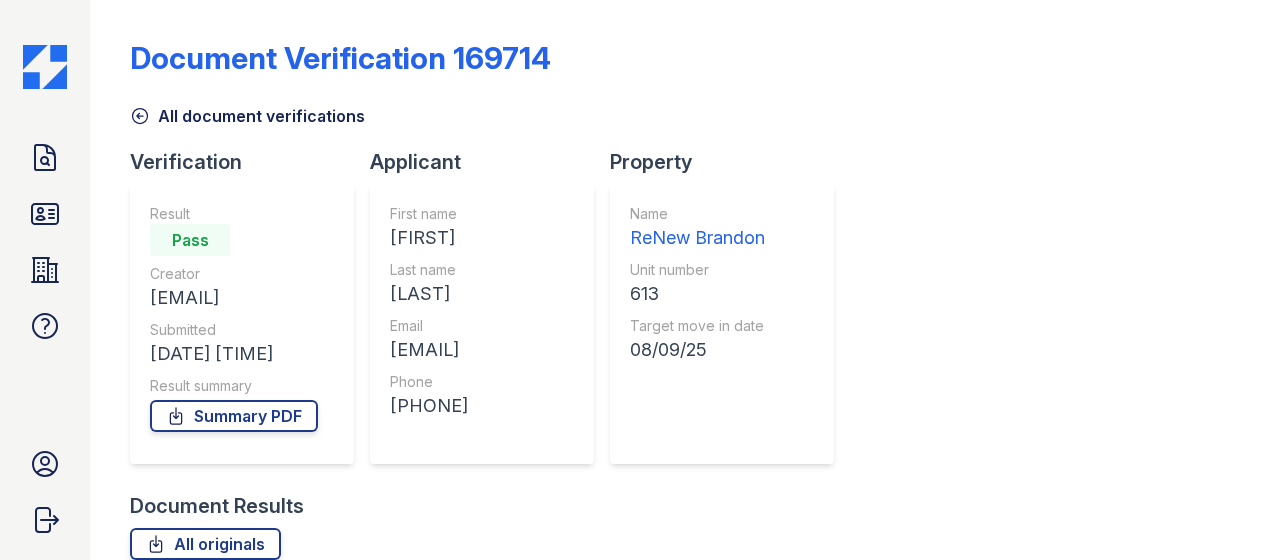 scroll, scrollTop: 0, scrollLeft: 0, axis: both 